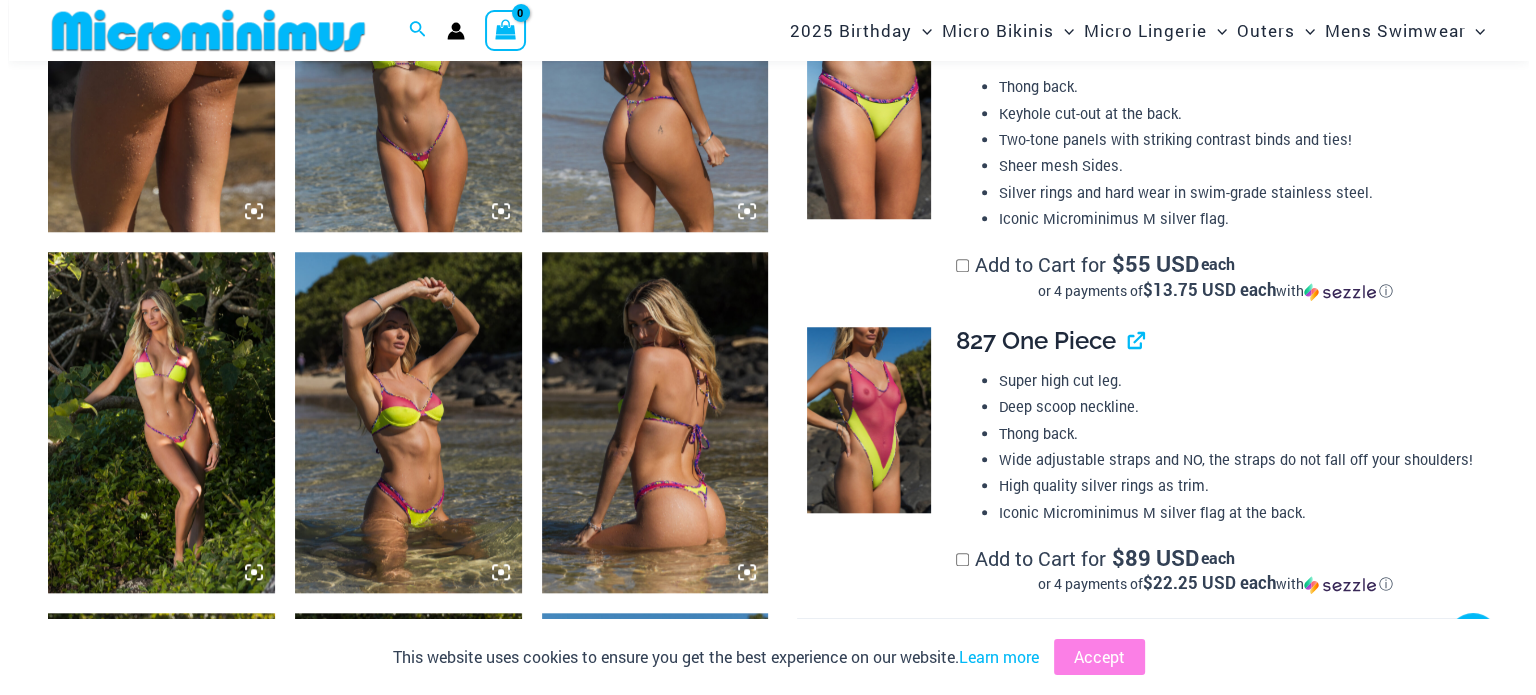 scroll, scrollTop: 1712, scrollLeft: 0, axis: vertical 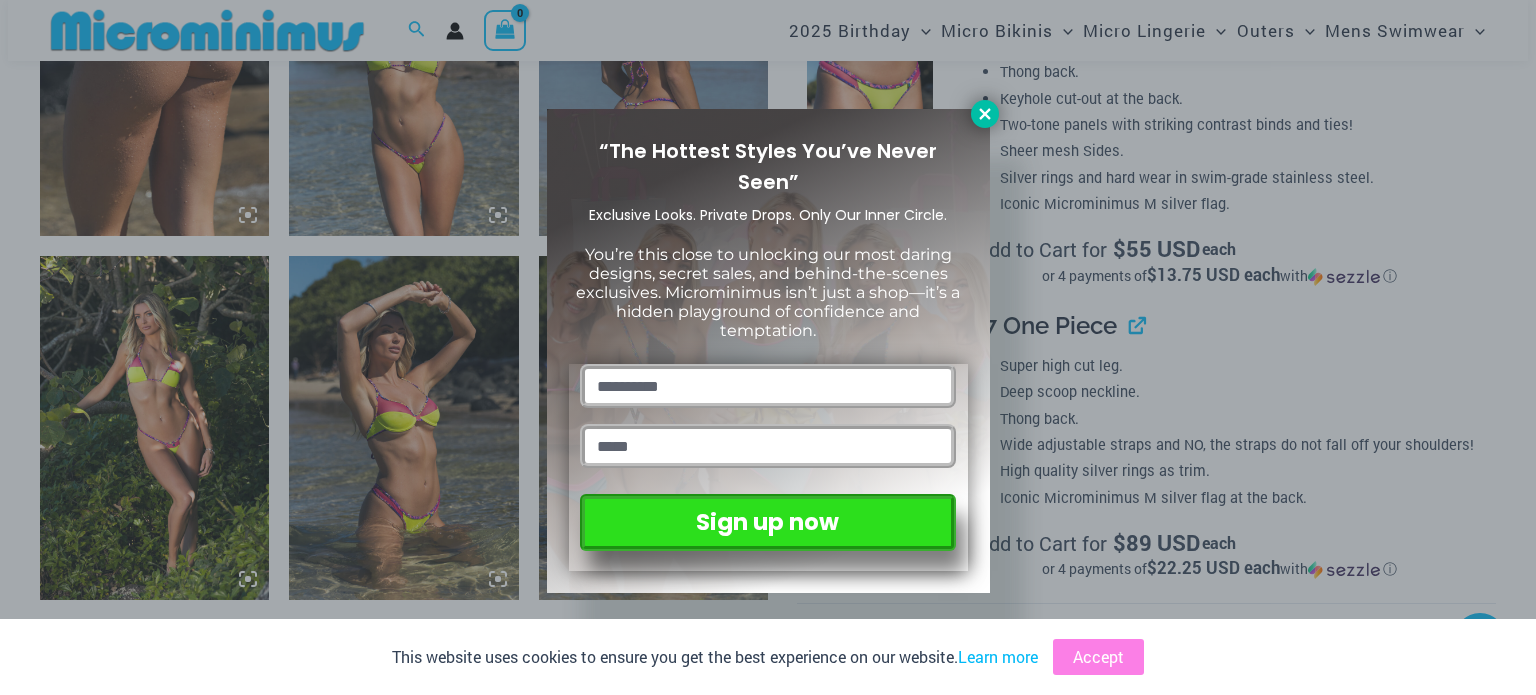 click at bounding box center (985, 114) 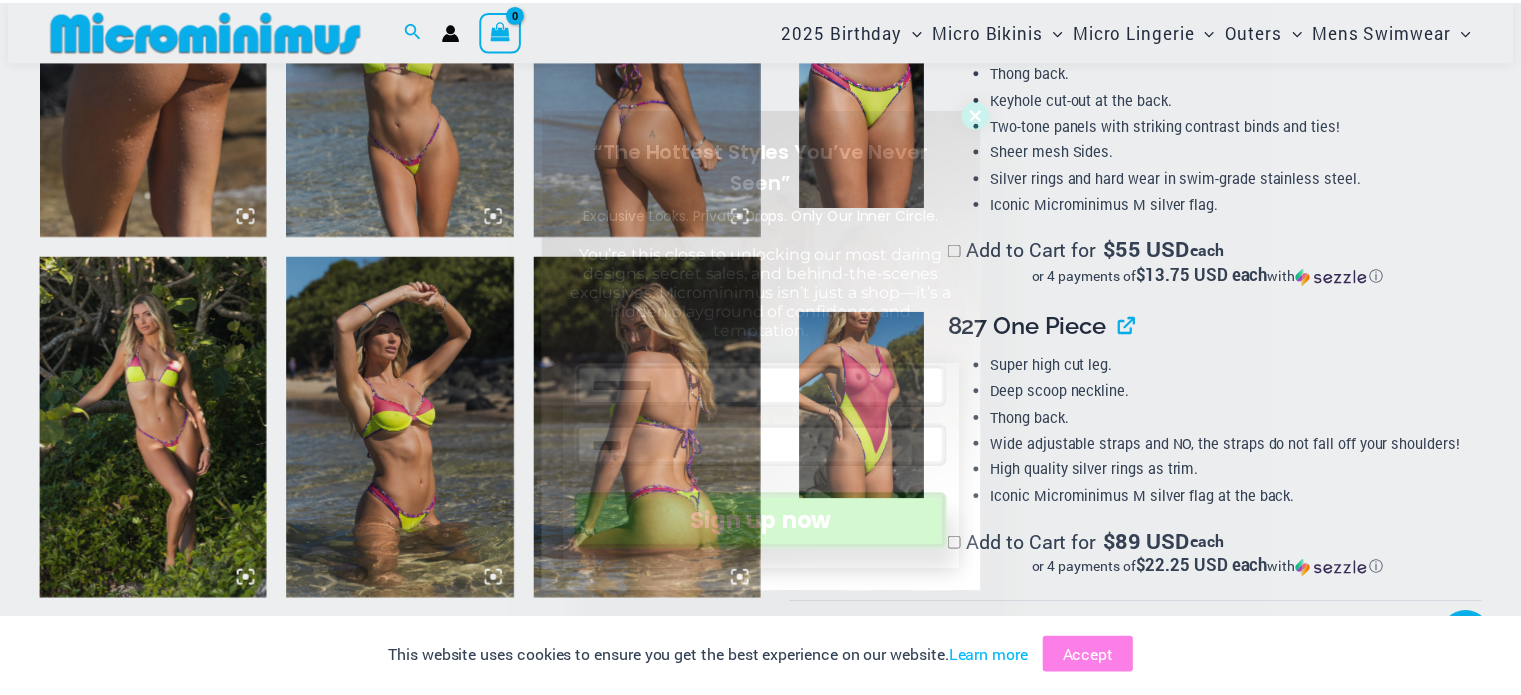 scroll, scrollTop: 1697, scrollLeft: 0, axis: vertical 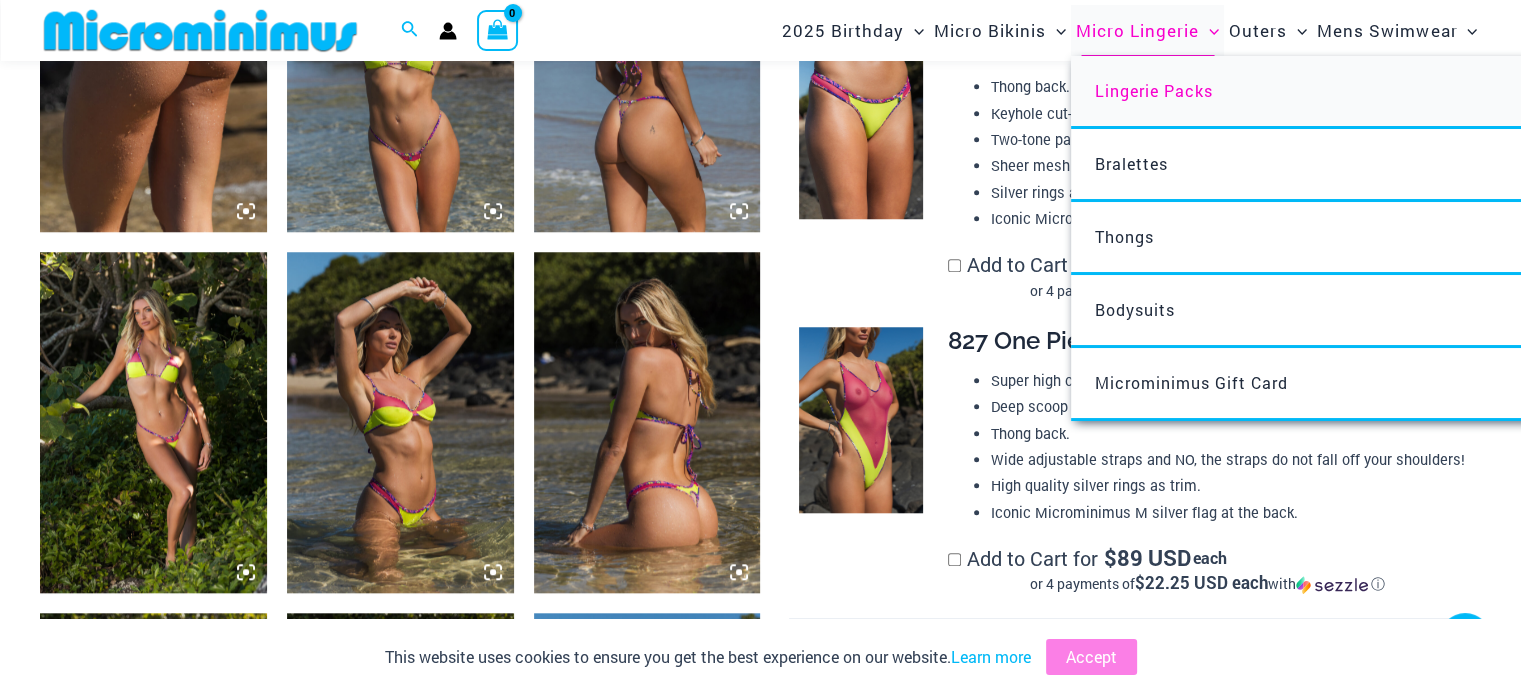 click on "Lingerie Packs" at bounding box center [1154, 90] 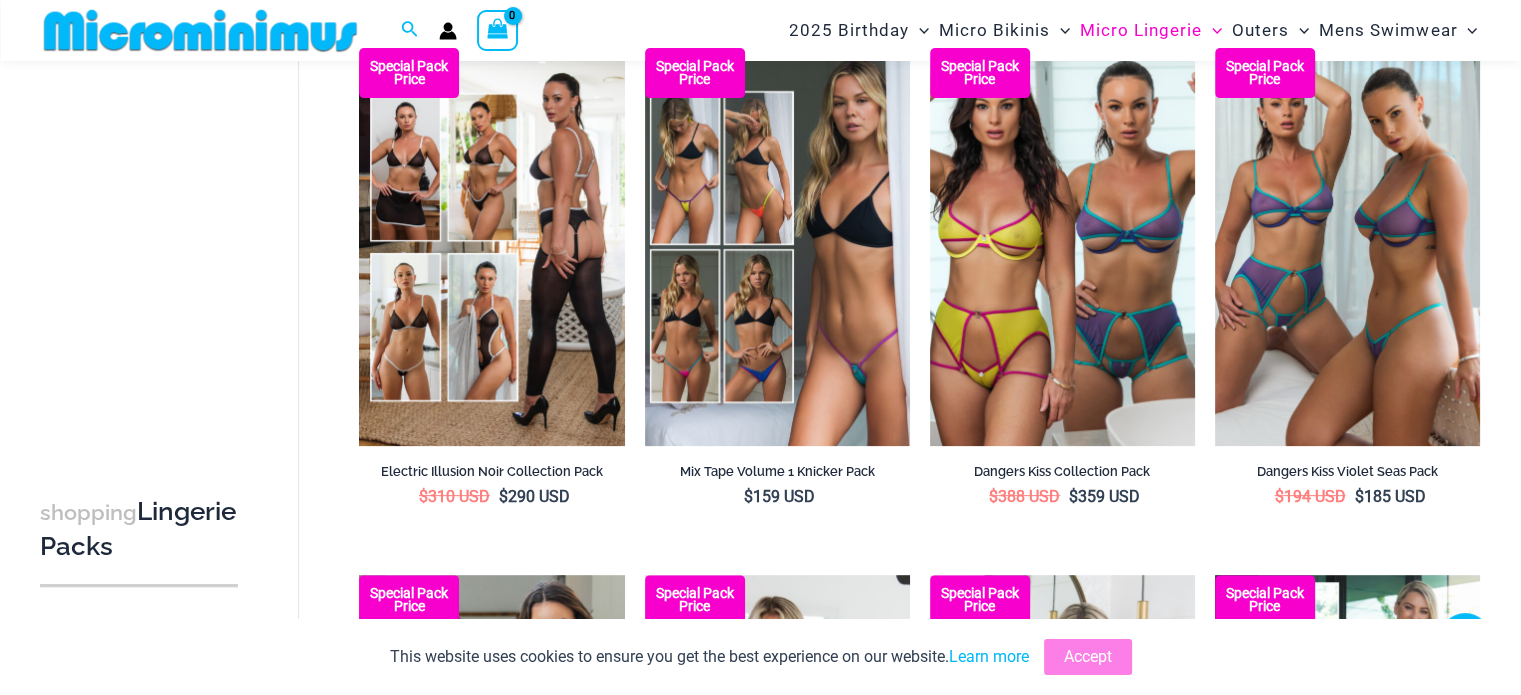 scroll, scrollTop: 660, scrollLeft: 0, axis: vertical 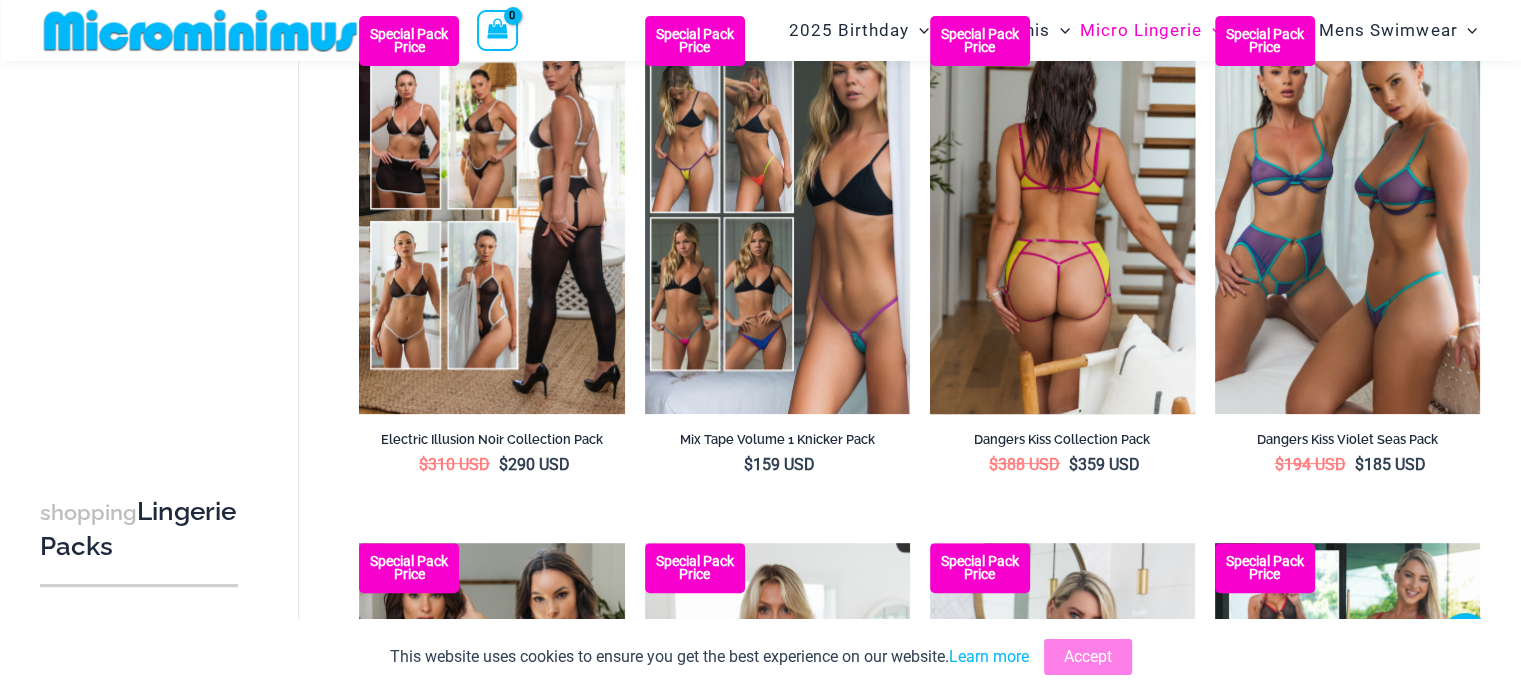 click at bounding box center (1062, 215) 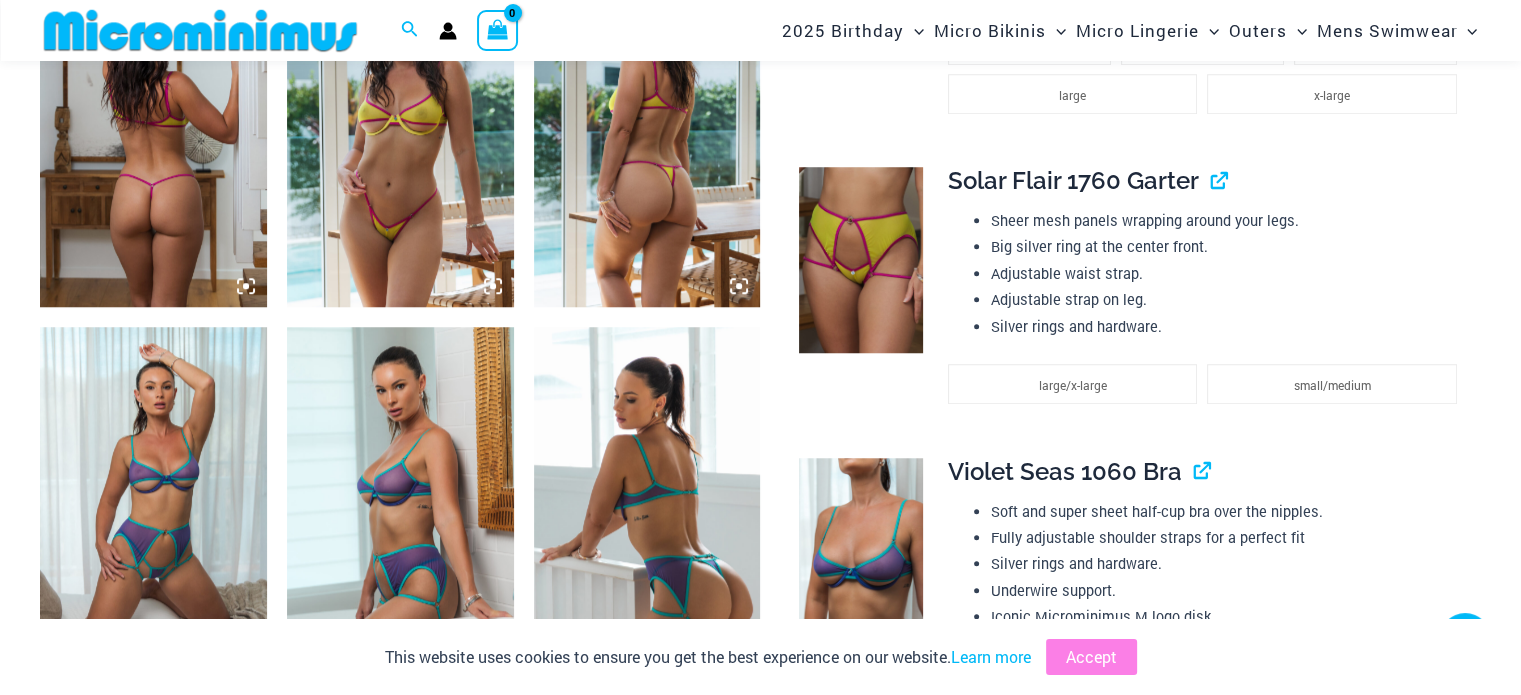 scroll, scrollTop: 1724, scrollLeft: 0, axis: vertical 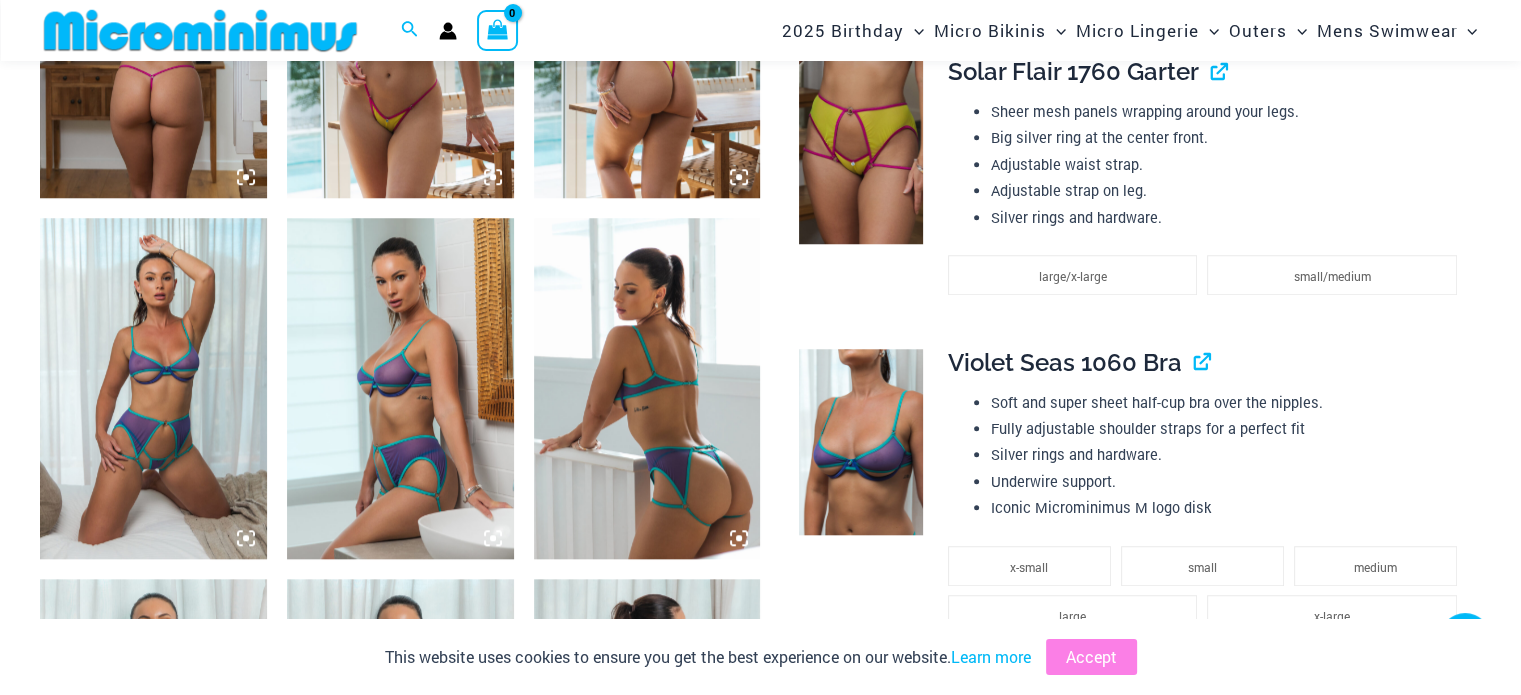 click at bounding box center [153, 388] 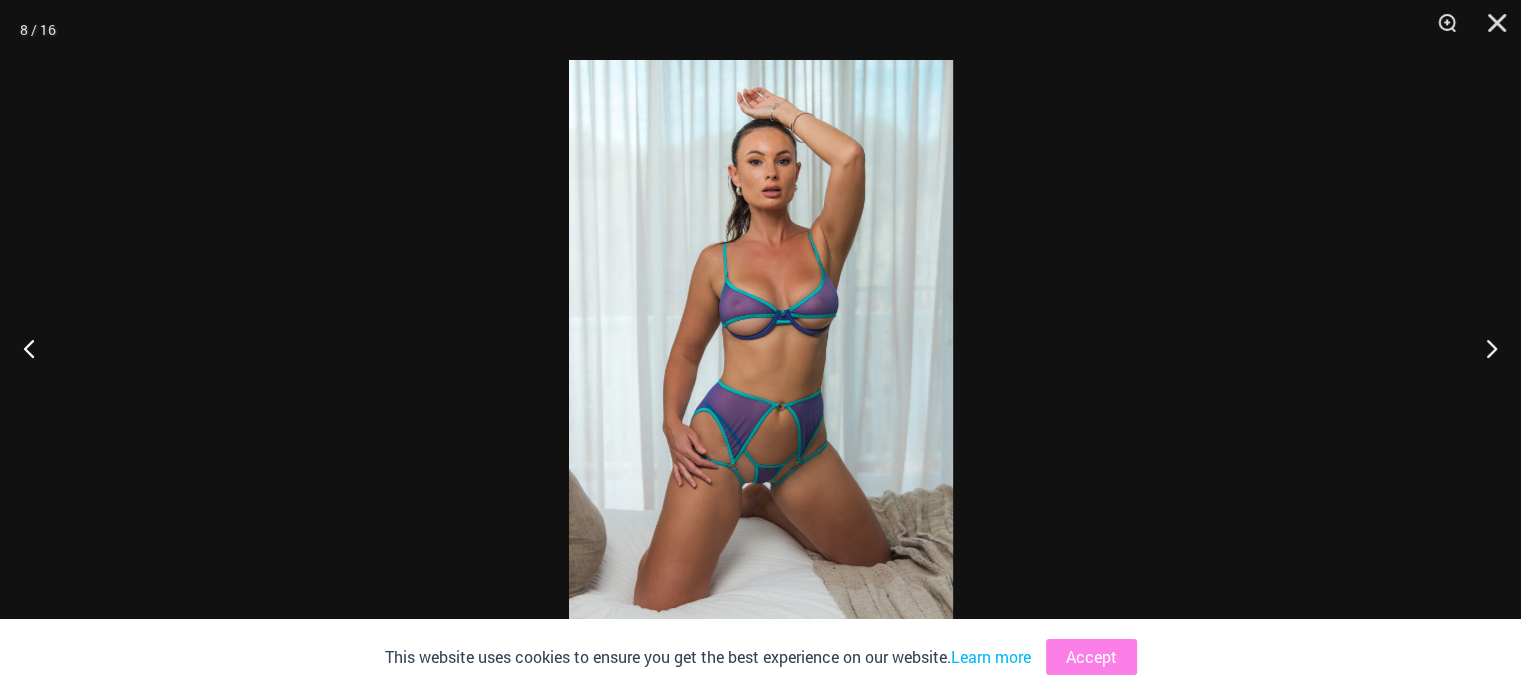 click at bounding box center [761, 347] 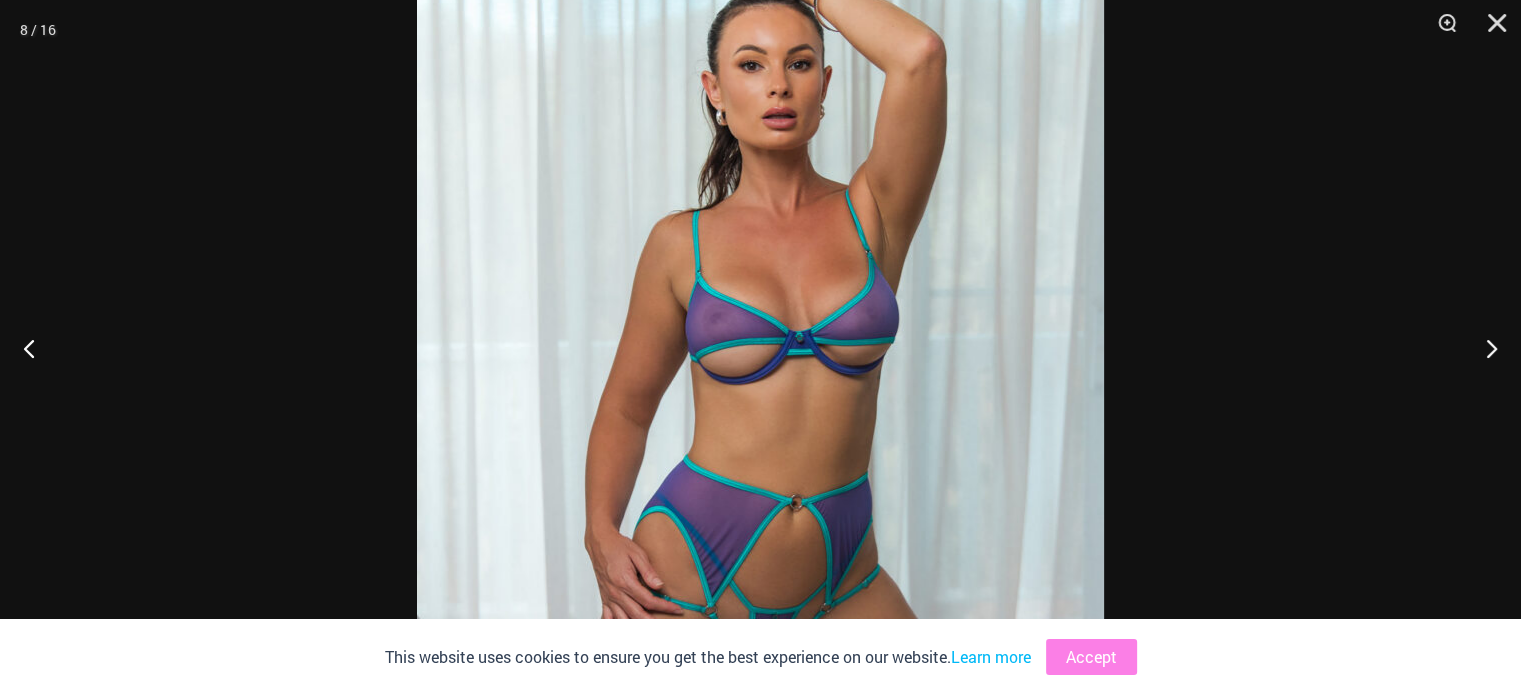 click at bounding box center (760, 398) 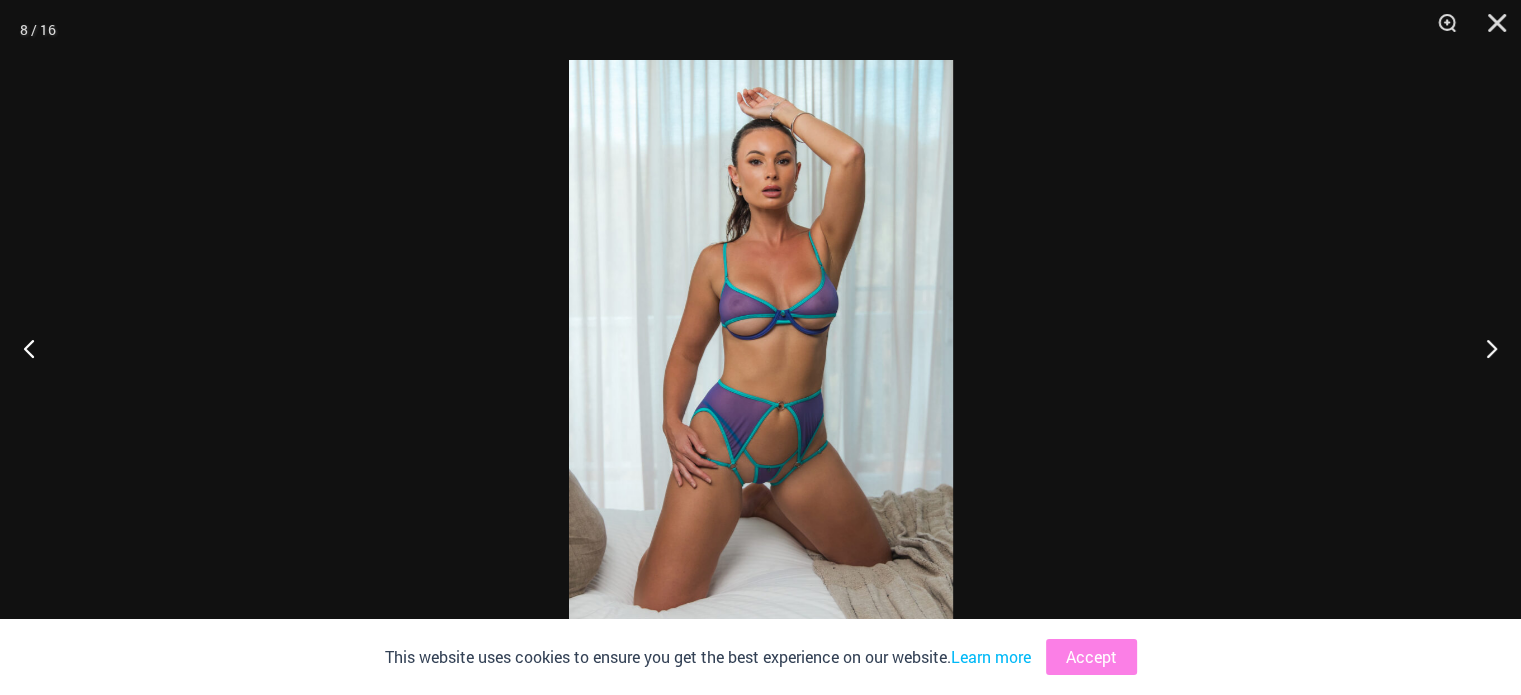 click at bounding box center (761, 347) 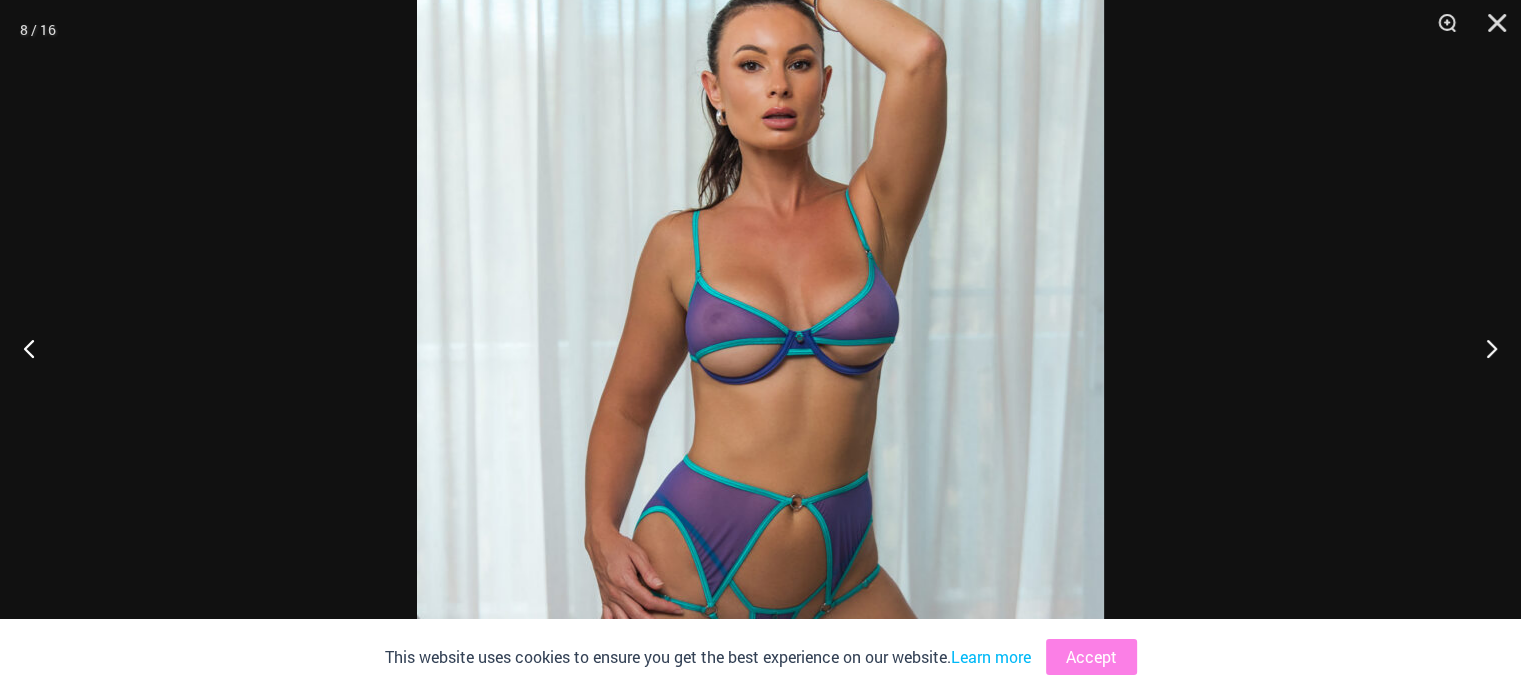 scroll, scrollTop: 3947, scrollLeft: 0, axis: vertical 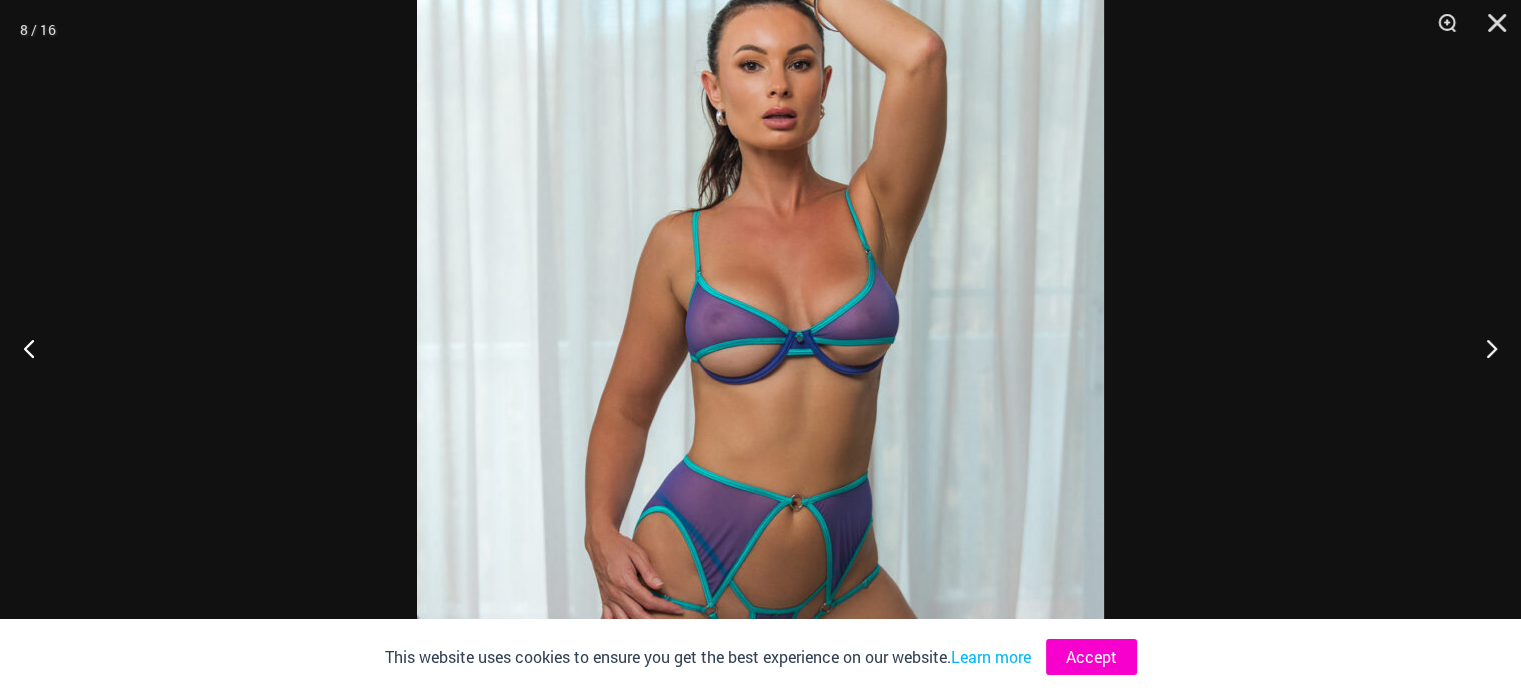 click on "Accept" at bounding box center [1091, 657] 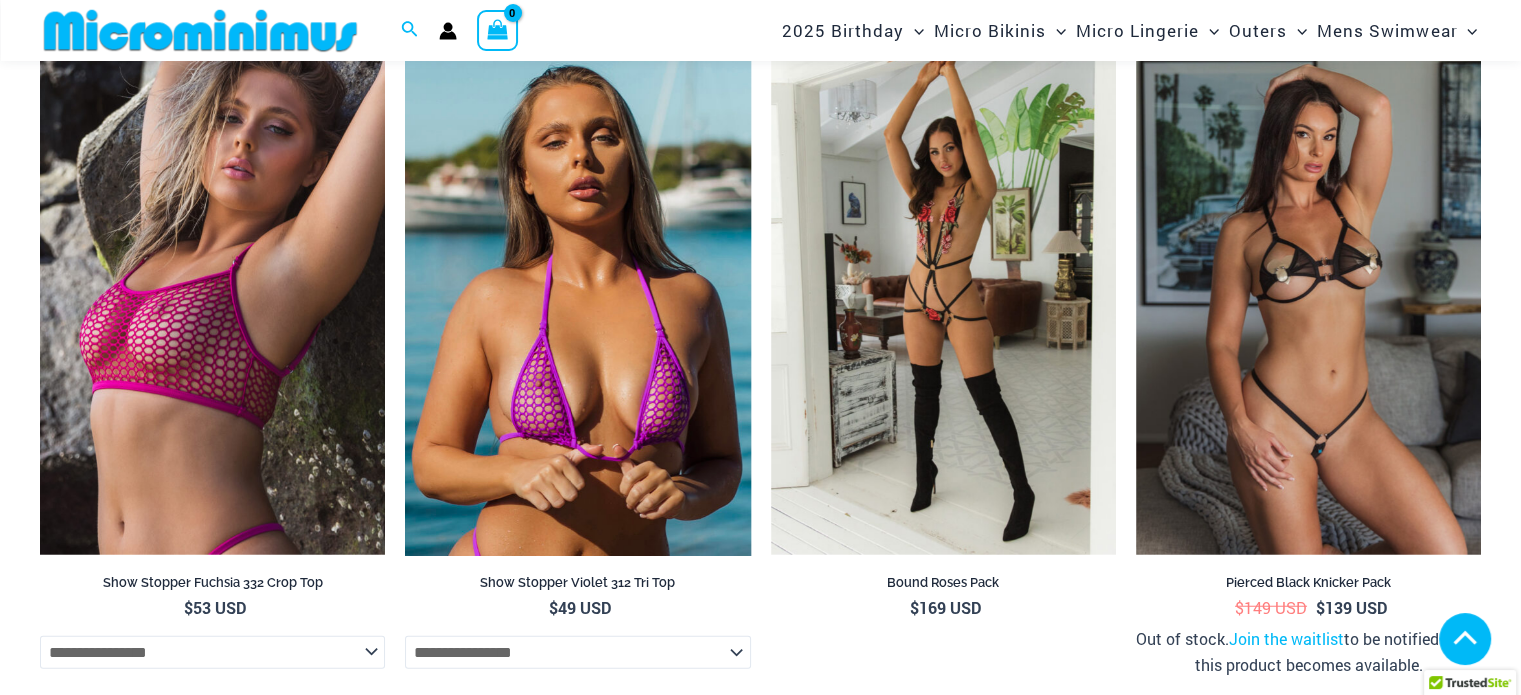 scroll, scrollTop: 5027, scrollLeft: 0, axis: vertical 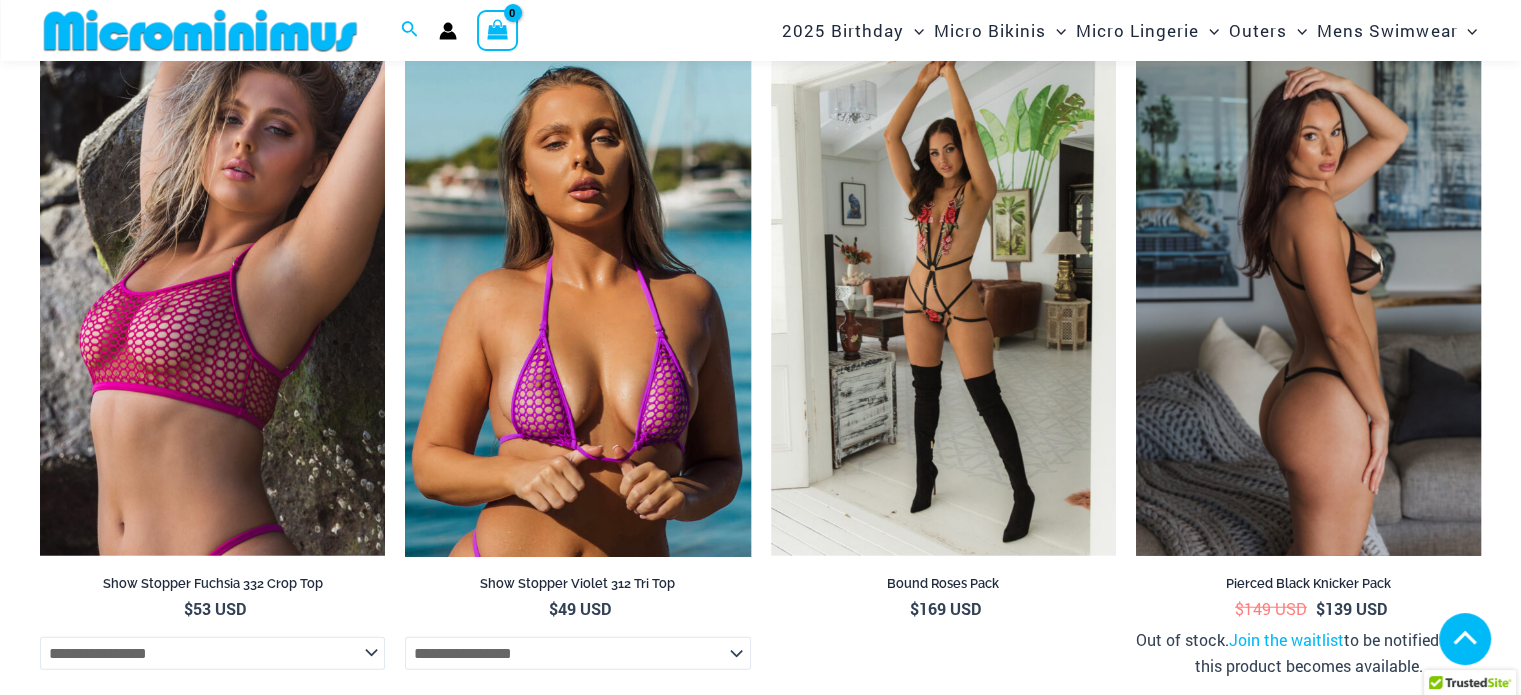 click at bounding box center [1308, 297] 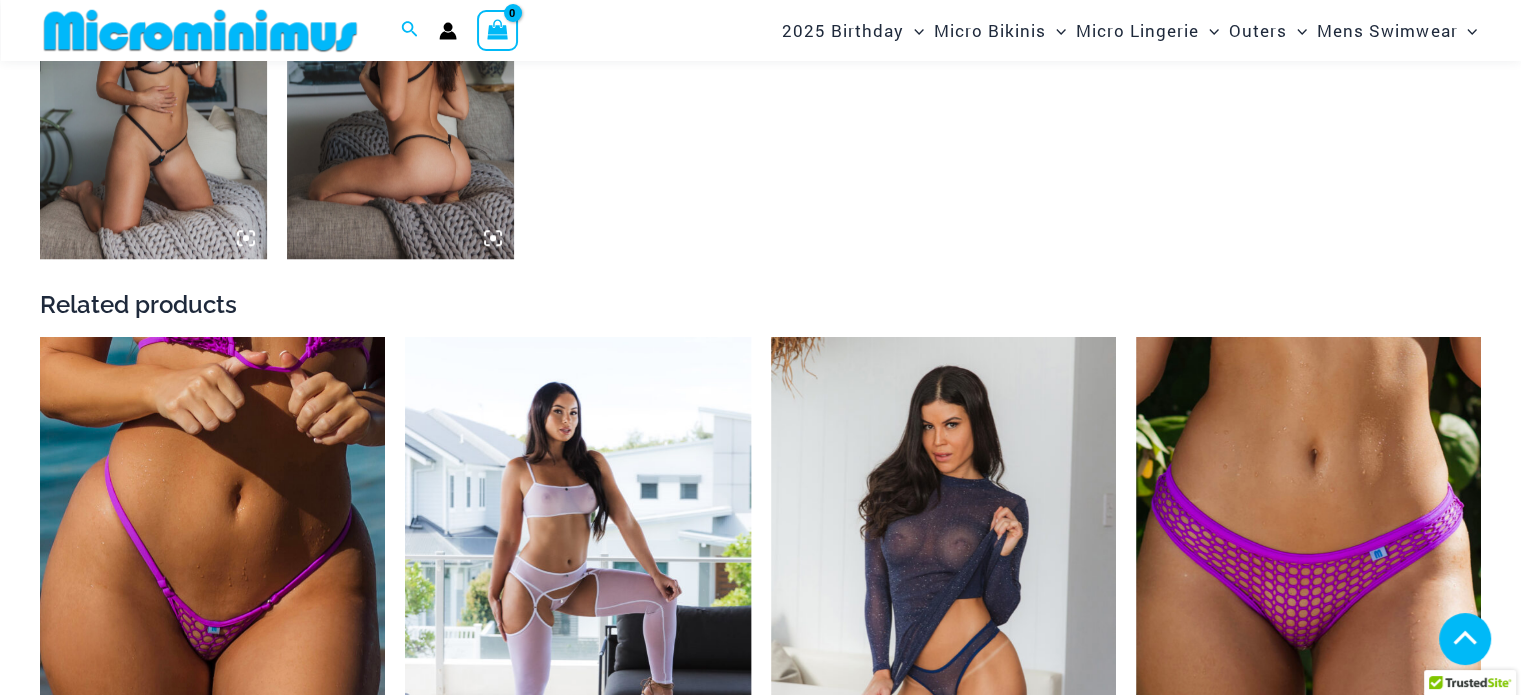 scroll, scrollTop: 1724, scrollLeft: 0, axis: vertical 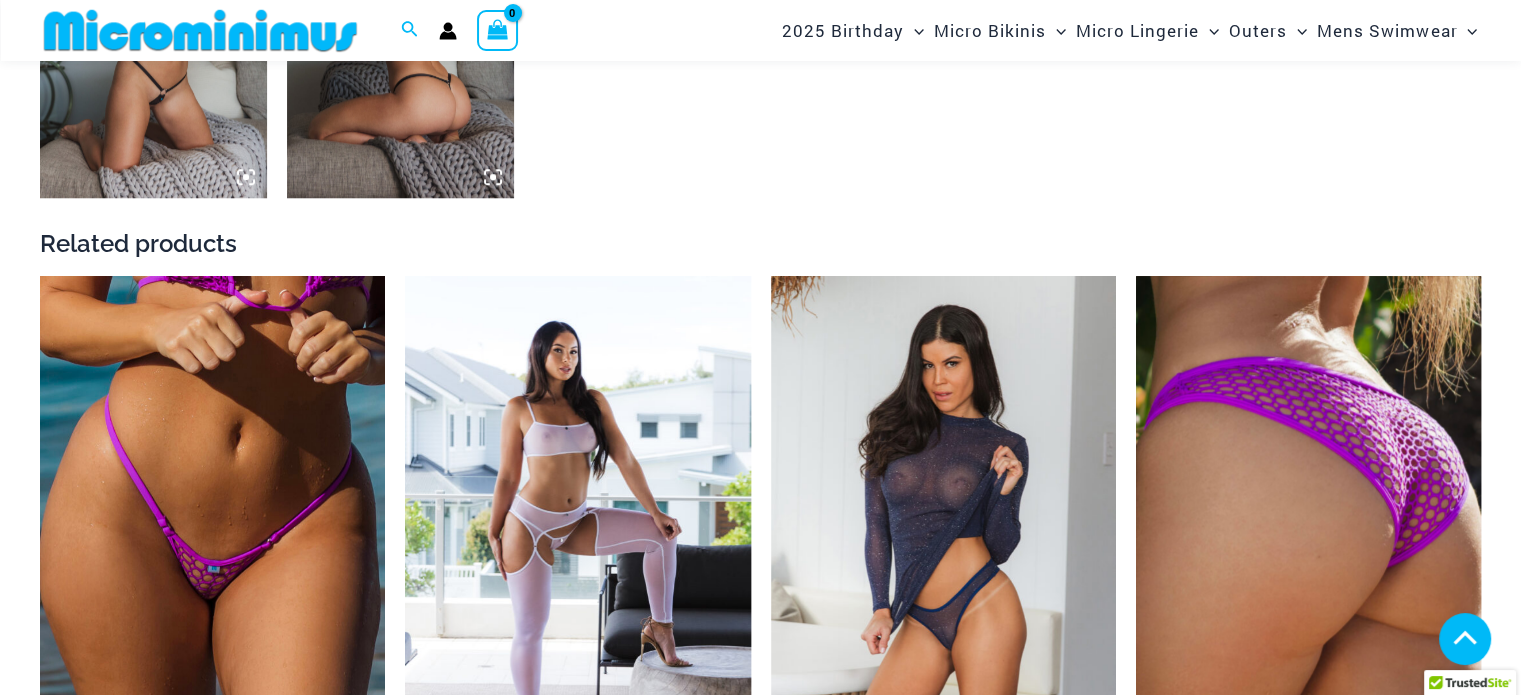 click at bounding box center [1308, 535] 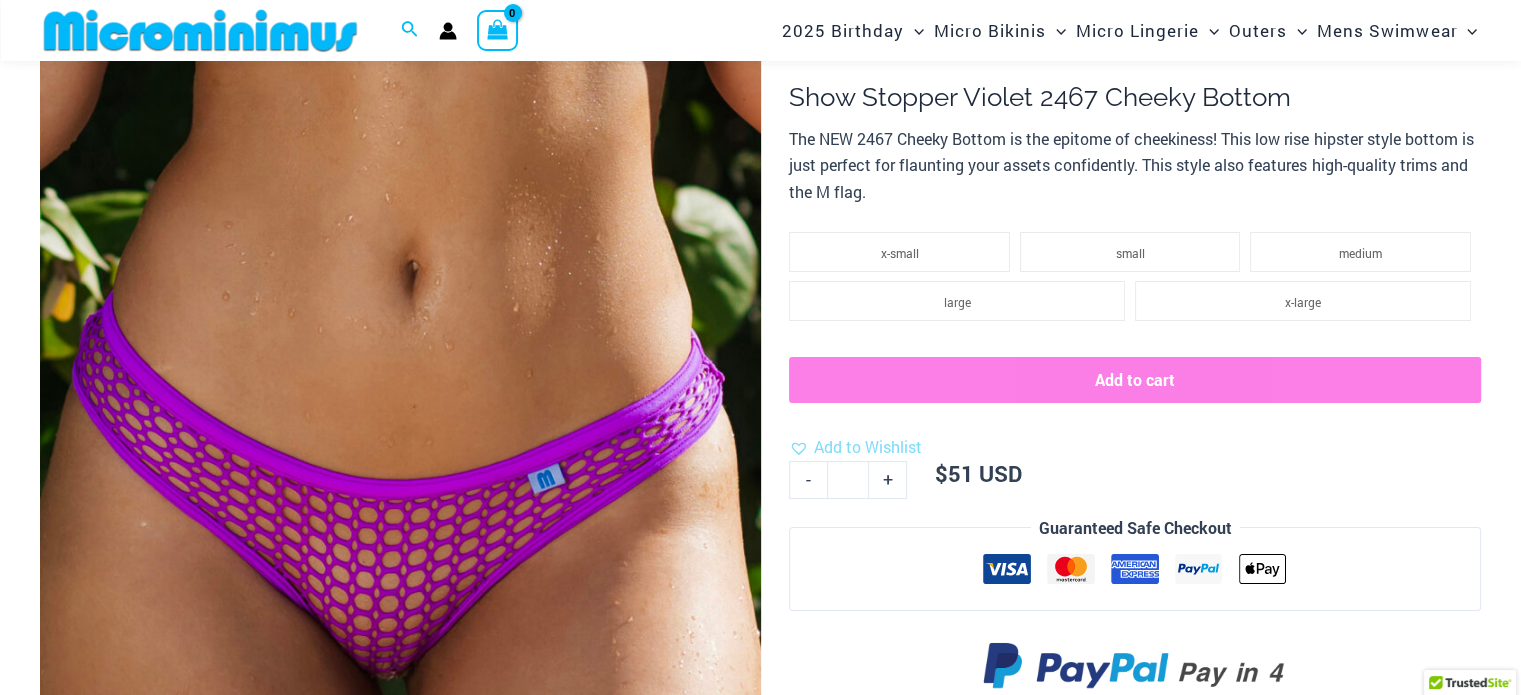 scroll, scrollTop: 122, scrollLeft: 0, axis: vertical 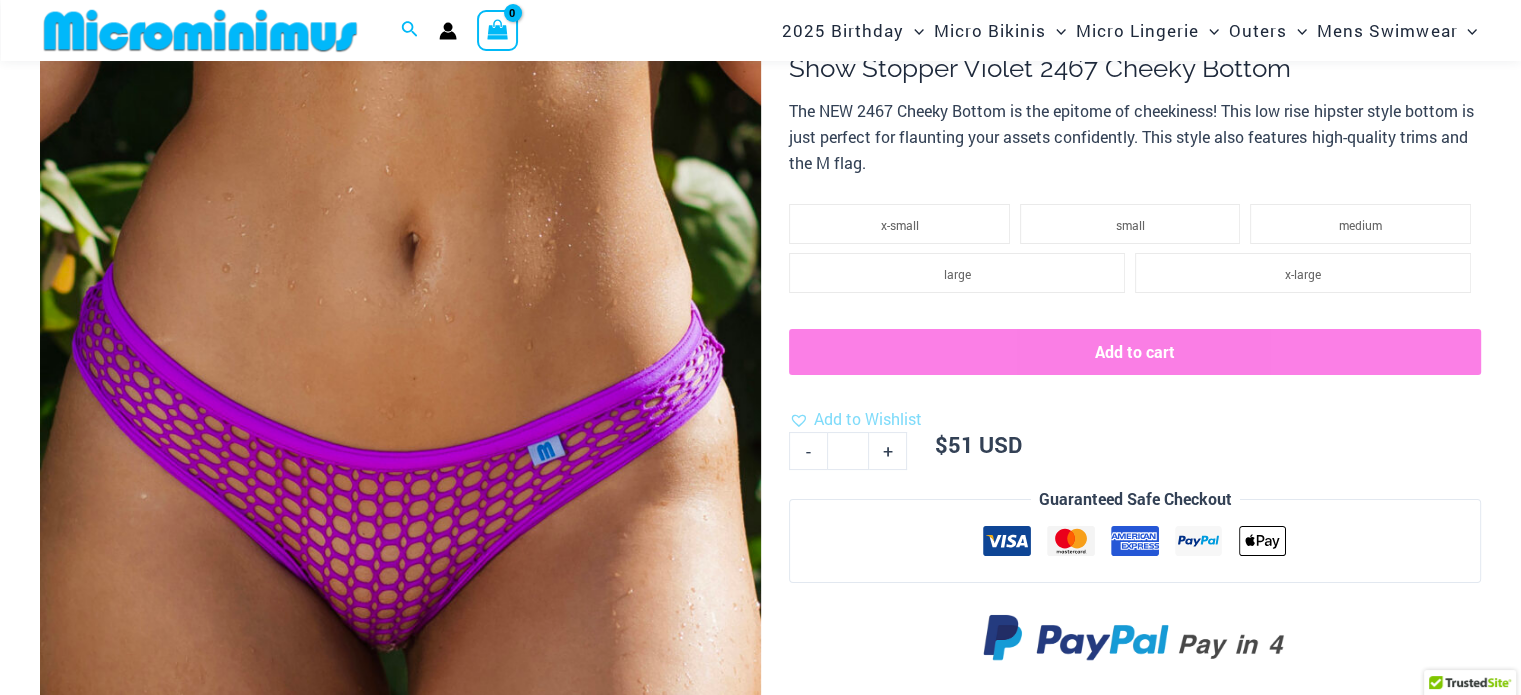 click at bounding box center (400, 539) 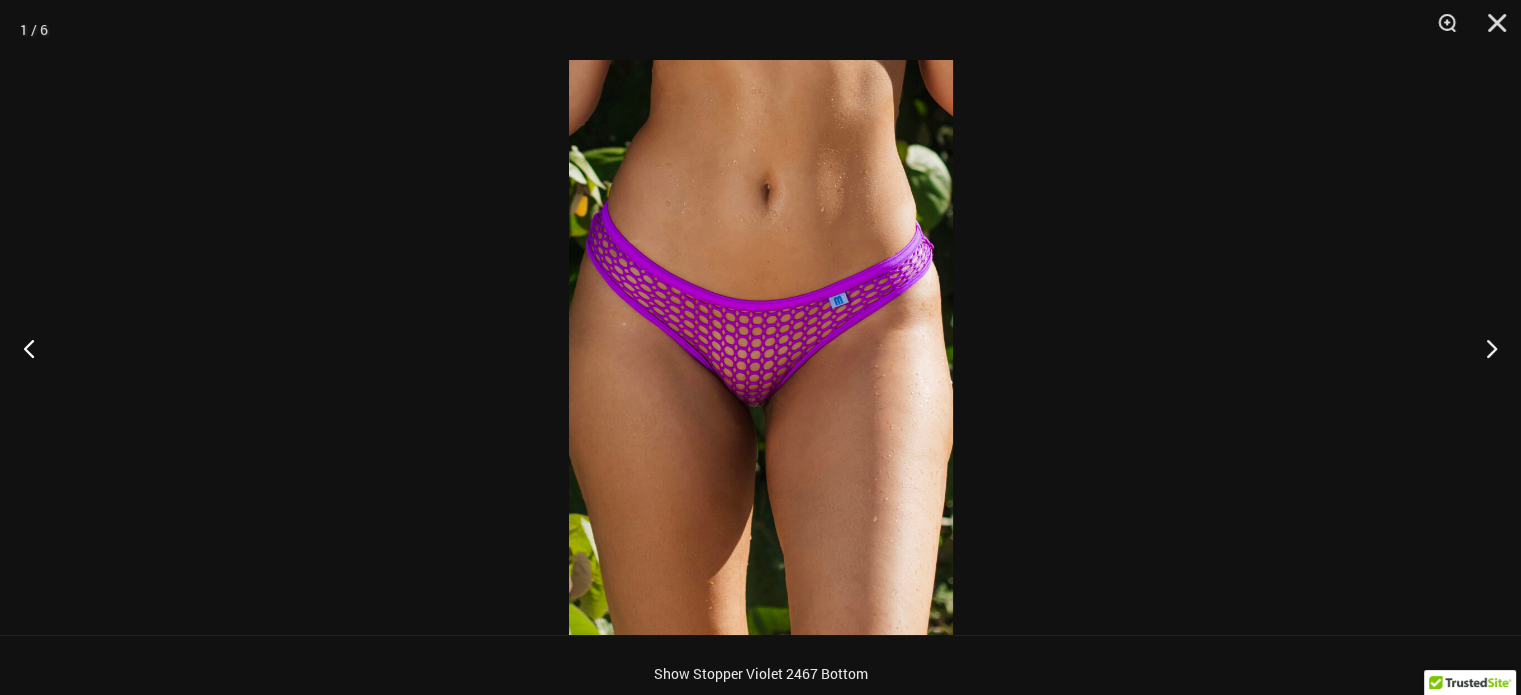 click at bounding box center (761, 347) 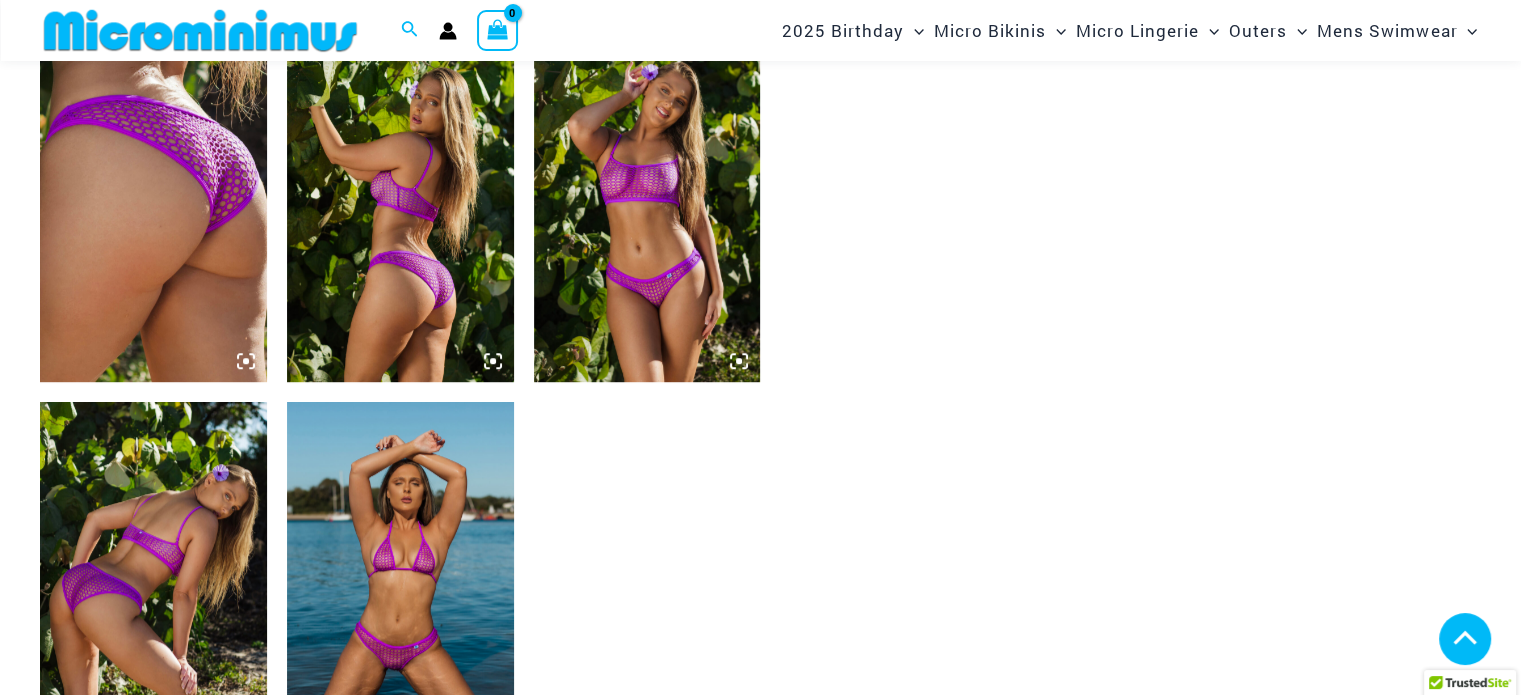 scroll, scrollTop: 1282, scrollLeft: 0, axis: vertical 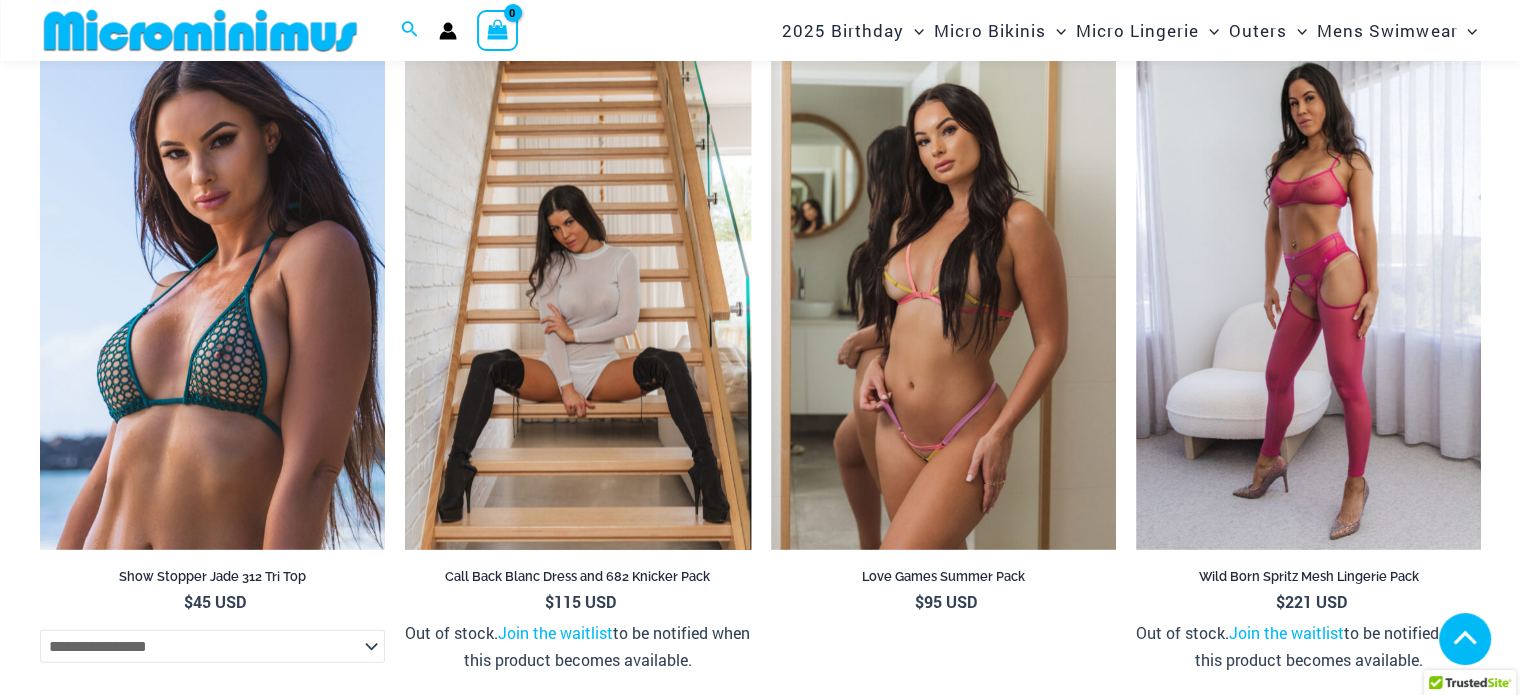 click at bounding box center [577, 291] 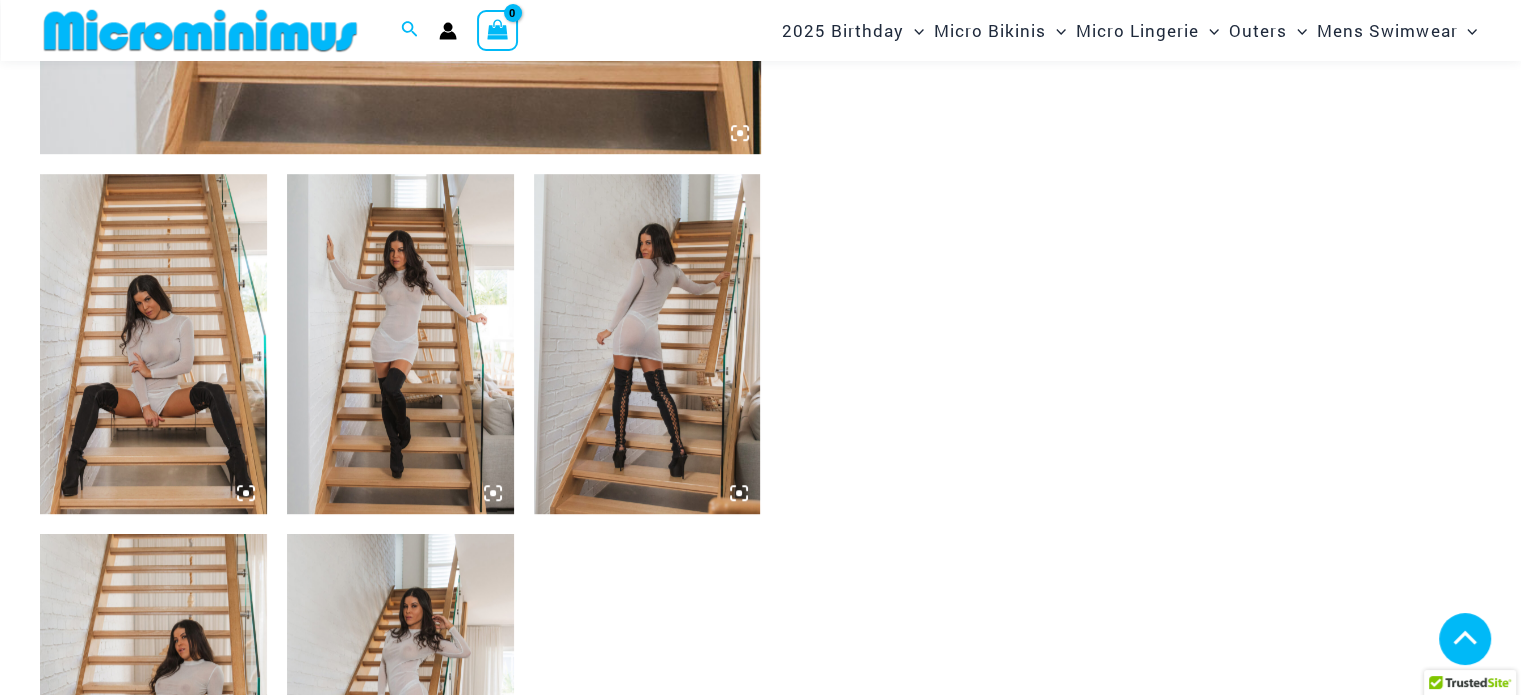 scroll, scrollTop: 1144, scrollLeft: 0, axis: vertical 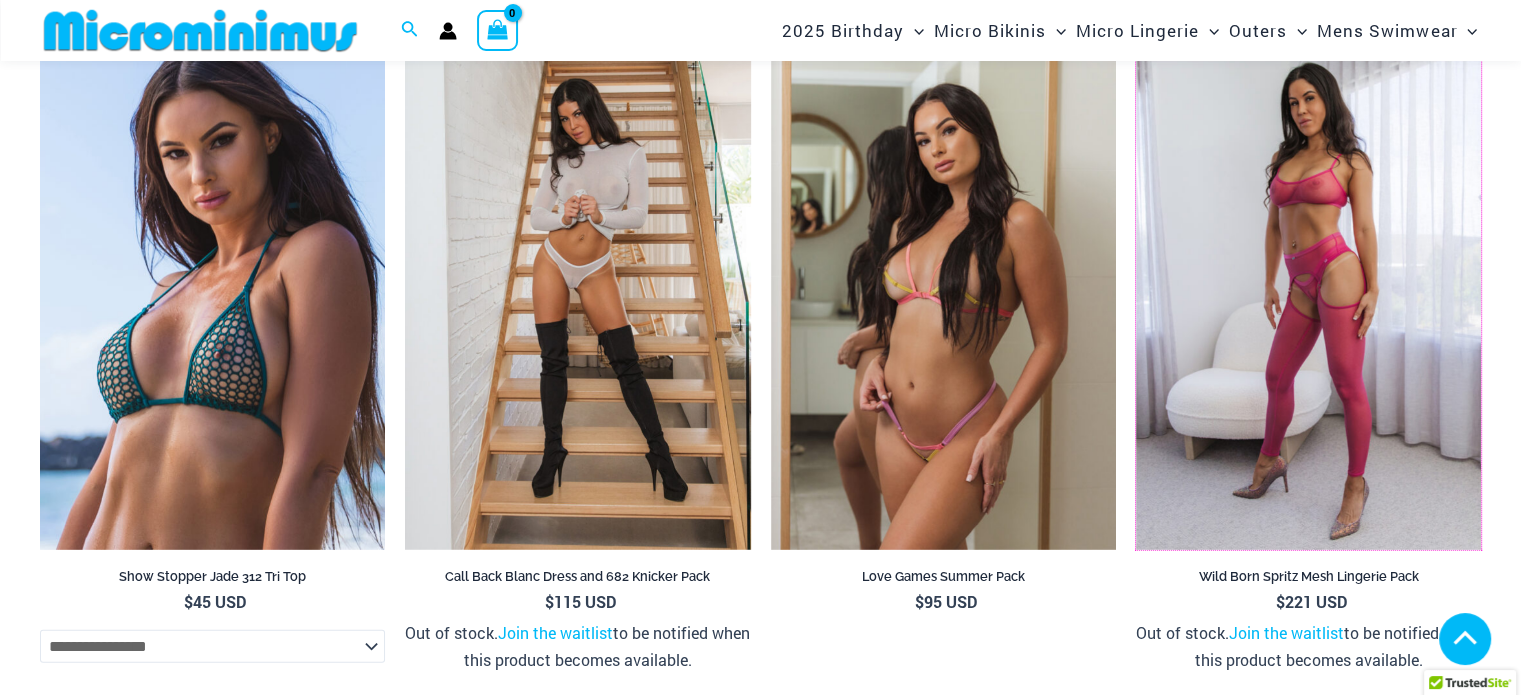 click at bounding box center (1136, 32) 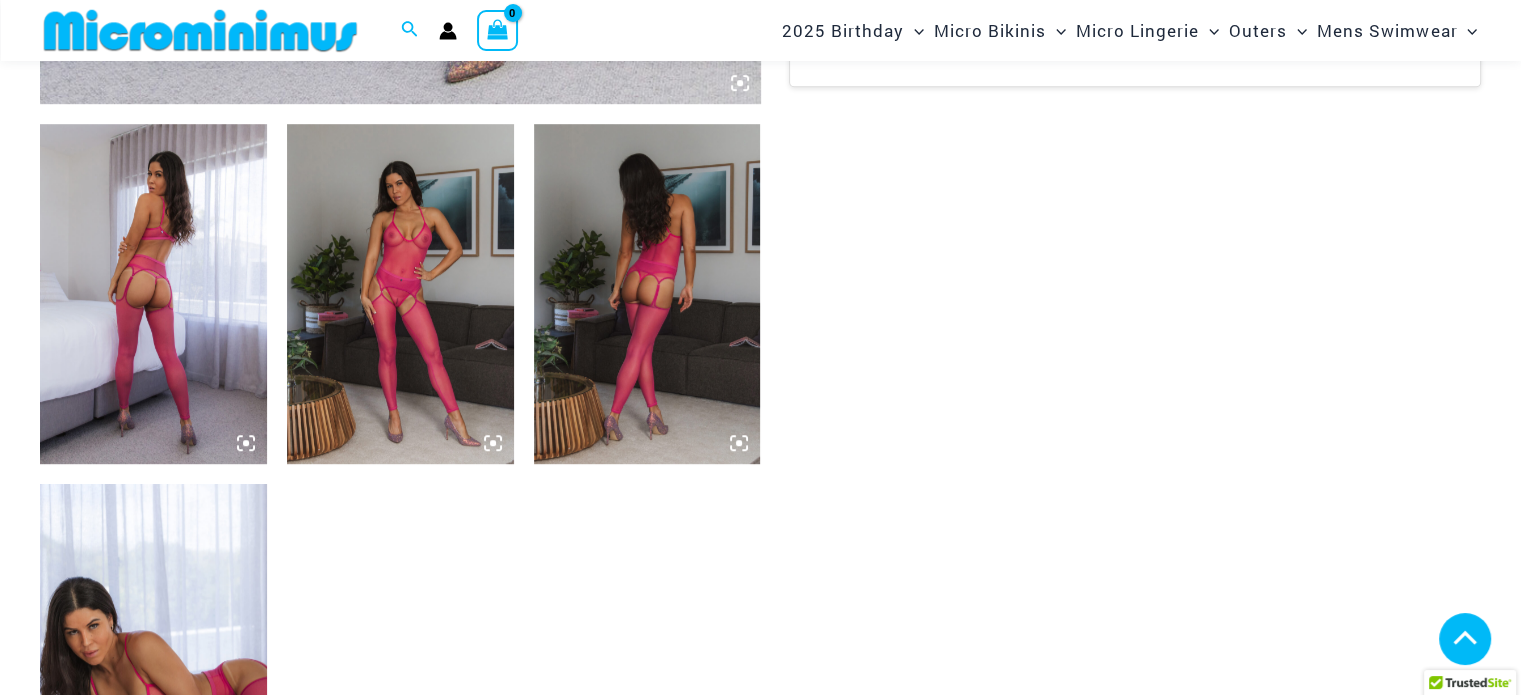 scroll, scrollTop: 1117, scrollLeft: 0, axis: vertical 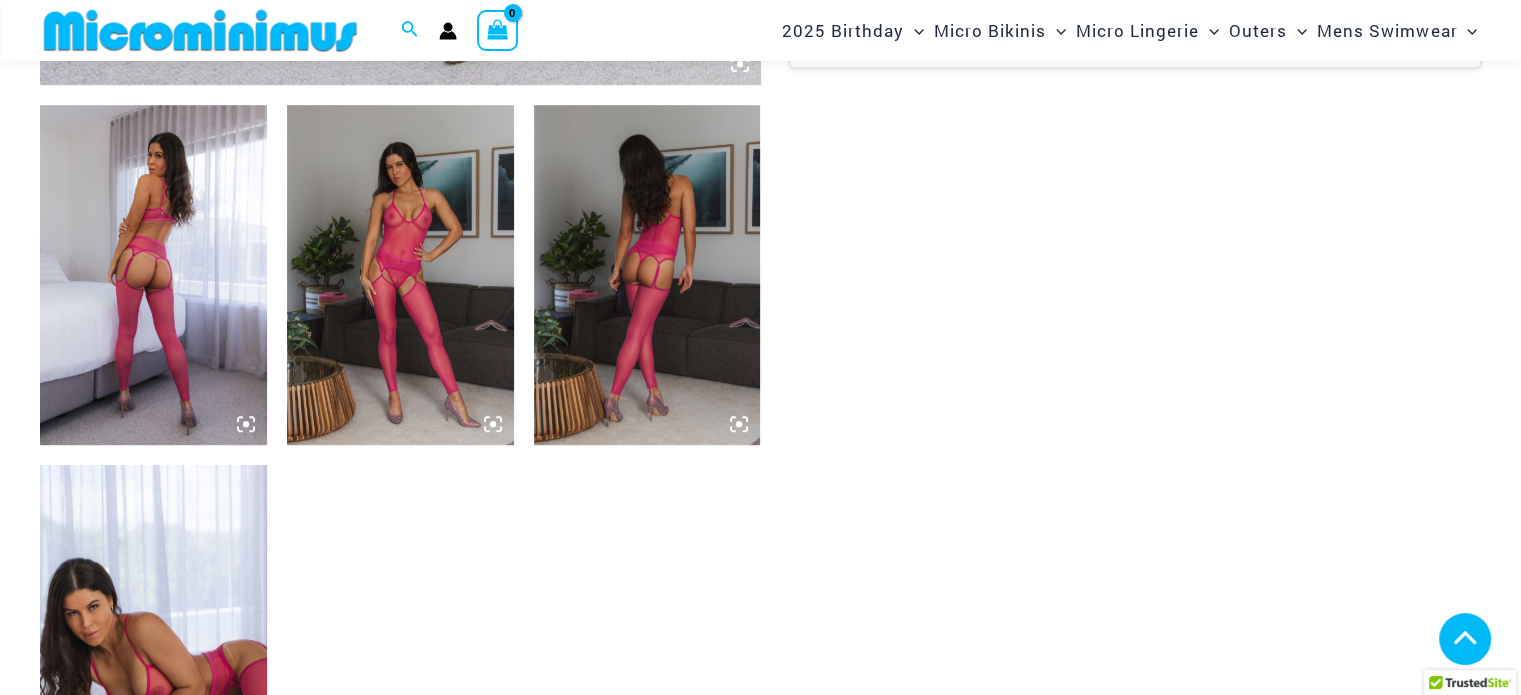 click at bounding box center (400, 275) 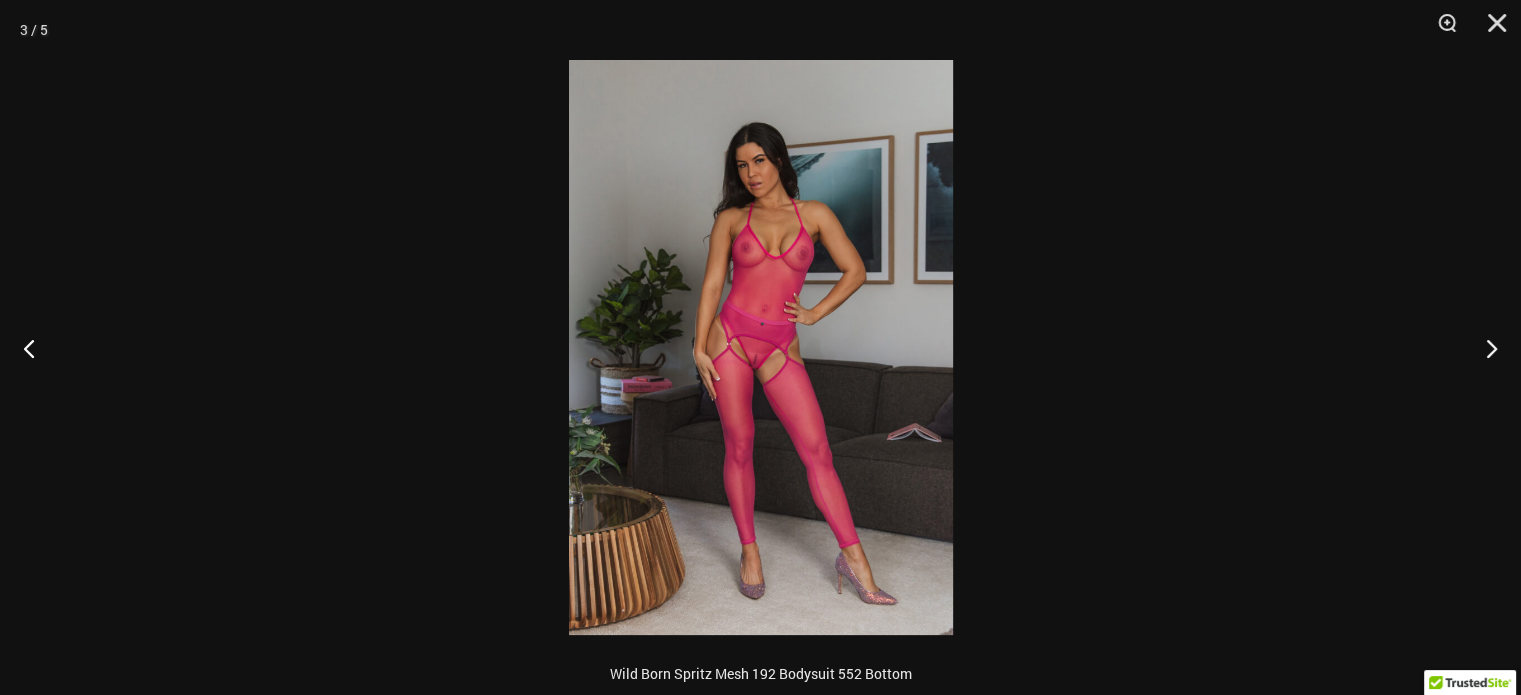 click at bounding box center [761, 347] 